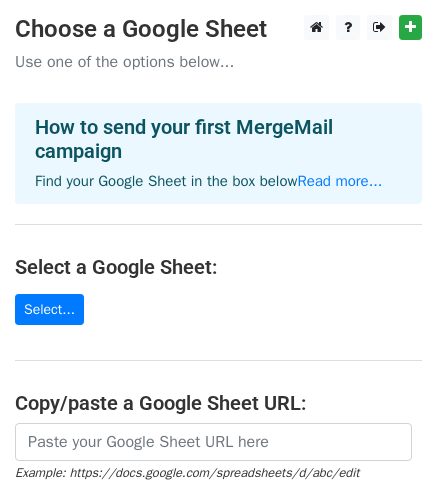 scroll, scrollTop: 0, scrollLeft: 0, axis: both 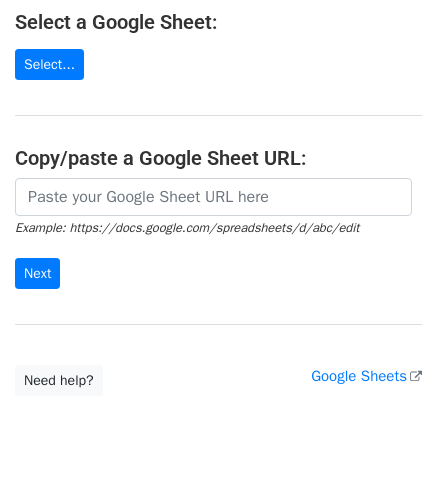 click on "Choose a Google Sheet
Use one of the options below...
How to send your first MergeMail campaign
Find your Google Sheet in the box below  Read more...
Select a Google Sheet:
Select...
Copy/paste a Google Sheet URL:
Example:
https://docs.google.com/spreadsheets/d/abc/edit
Next
Google Sheets
Need help?
Help
×
Why do I need to copy/paste a Google Sheet URL?
Normally, MergeMail would show you a list of your Google Sheets to choose from, but because you didn't allow MergeMail access to your Google Drive, it cannot show you a list of your Google Sheets. You can read more about permissions in our  support pages .
If you'd like to see a list of your Google Sheets, you'll need to  sign out of MergeMail  and then sign back in and allow access to your Google Drive.
Are your recipients in a CSV or Excel file?
Import your CSV or Excel file into a Google Sheet  then try again.
Read our" at bounding box center (218, 83) 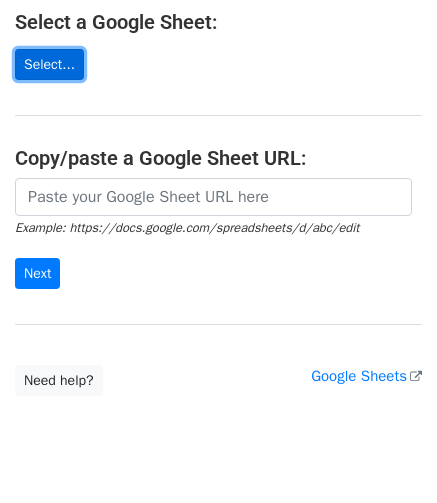 click on "Select..." at bounding box center [49, 64] 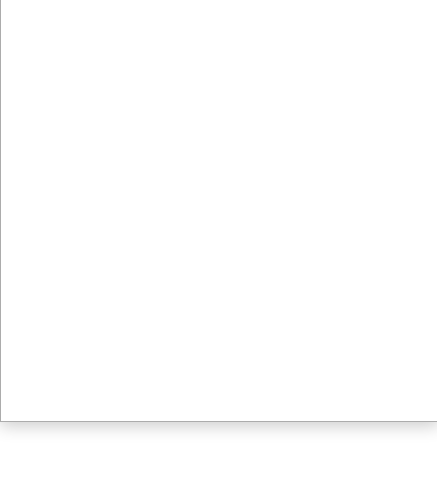 scroll, scrollTop: 40, scrollLeft: 0, axis: vertical 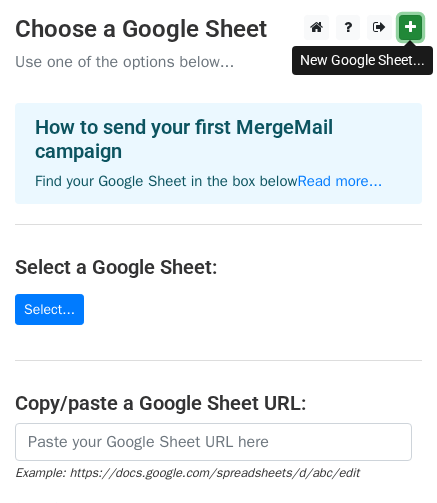 click at bounding box center [410, 27] 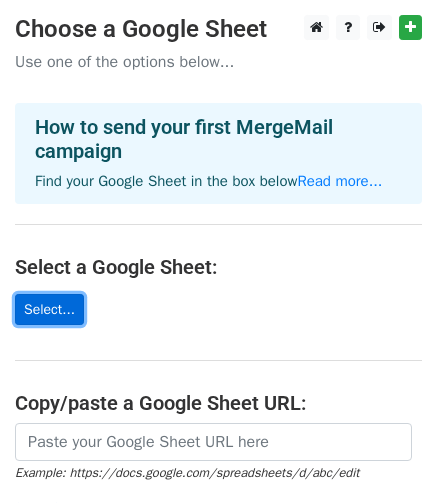 click on "Select..." at bounding box center [49, 309] 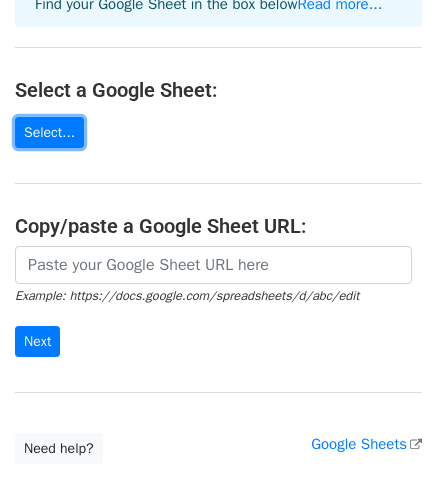 scroll, scrollTop: 203, scrollLeft: 0, axis: vertical 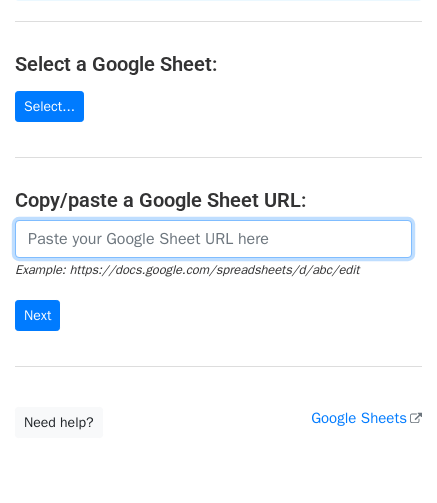 click at bounding box center [213, 239] 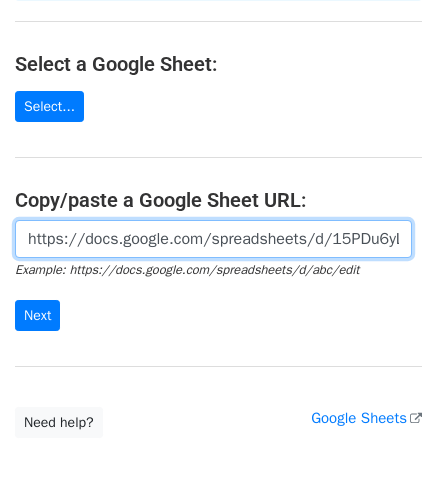 scroll, scrollTop: 0, scrollLeft: 435, axis: horizontal 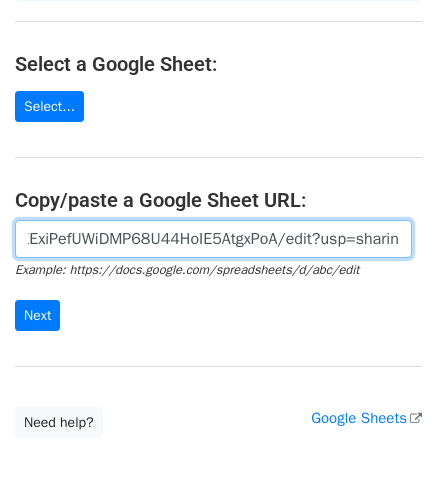 type on "https://docs.google.com/spreadsheets/d/15PDu6yLtoDvw5EExiPefUWiDMP68U44HoIE5AtgxPoA/edit?usp=sharing" 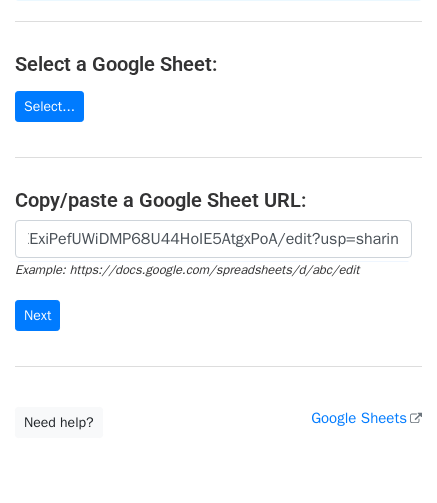 scroll, scrollTop: 0, scrollLeft: 0, axis: both 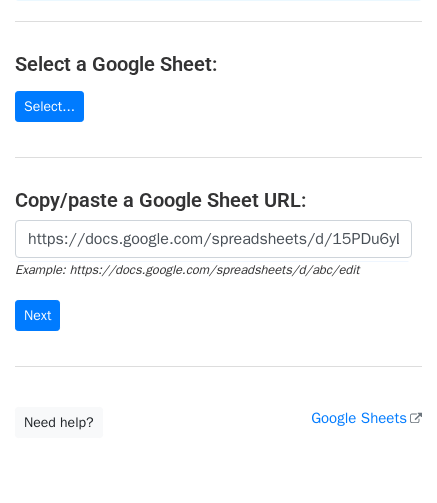 click on "https://docs.google.com/spreadsheets/d/15PDu6yLtoDvw5EExiPefUWiDMP68U44HoIE5AtgxPoA/edit?usp=sharing
Example:
https://docs.google.com/spreadsheets/d/abc/edit
Next" at bounding box center (218, 276) 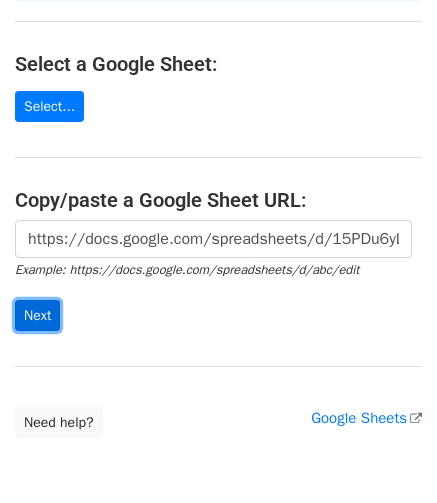 click on "Next" at bounding box center [37, 315] 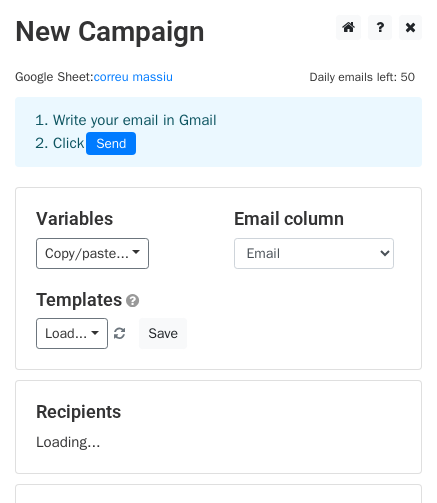 scroll, scrollTop: 0, scrollLeft: 0, axis: both 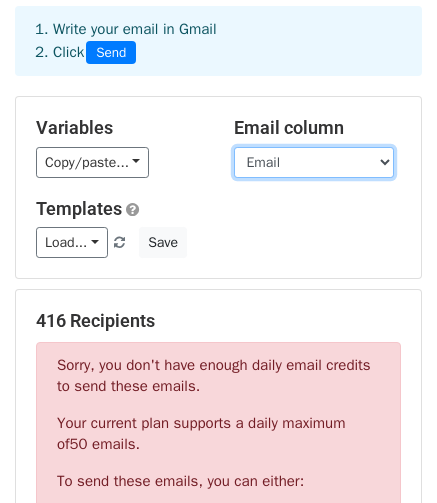 click on "Nom
Email" at bounding box center [314, 162] 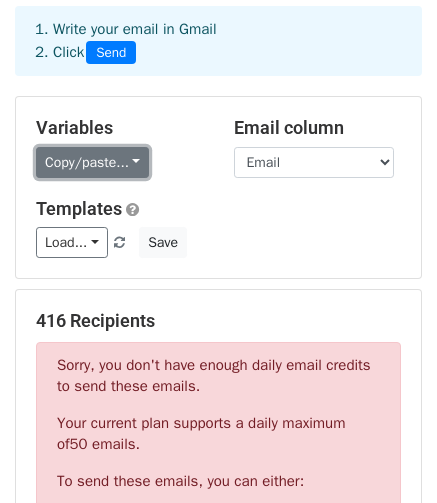 click on "Copy/paste..." at bounding box center [92, 162] 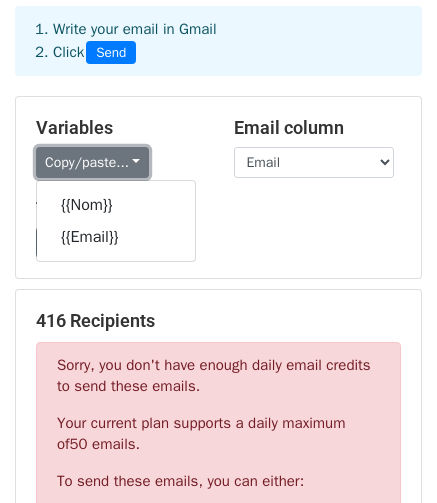 click on "Copy/paste..." at bounding box center (92, 162) 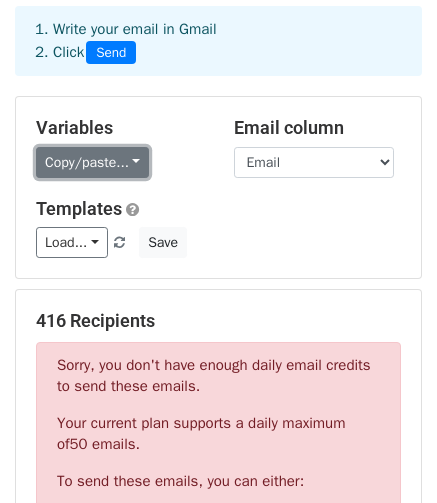 click on "Copy/paste..." at bounding box center [92, 162] 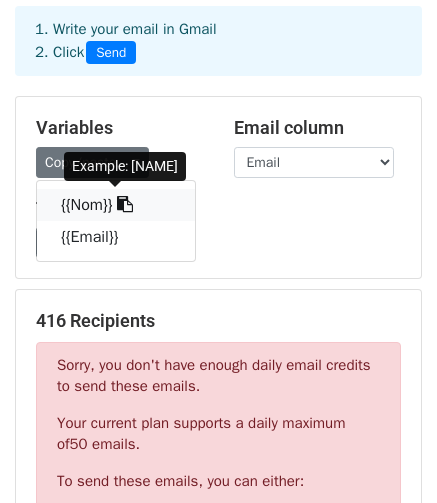 click on "{{Nom}}" at bounding box center [116, 205] 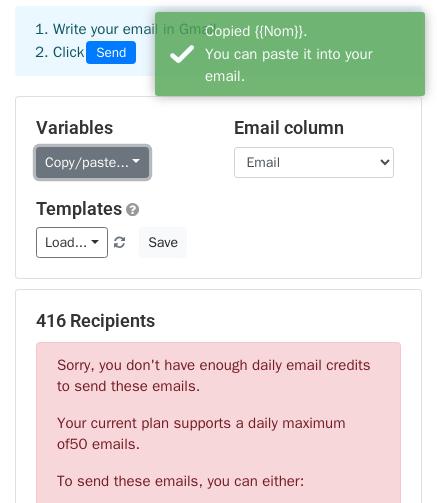 click on "Copy/paste..." at bounding box center (92, 162) 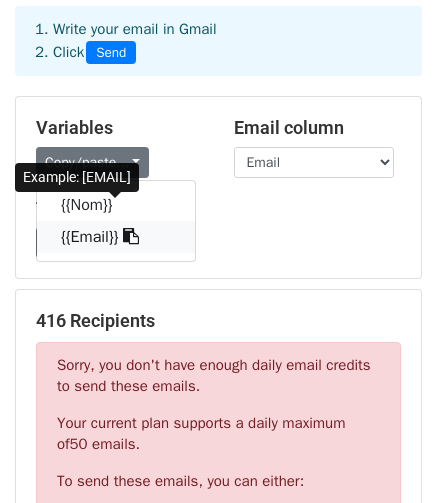 click on "{{Email}}" at bounding box center [116, 237] 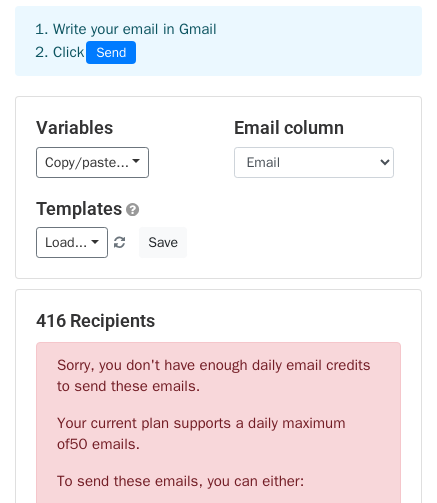 scroll, scrollTop: 0, scrollLeft: 0, axis: both 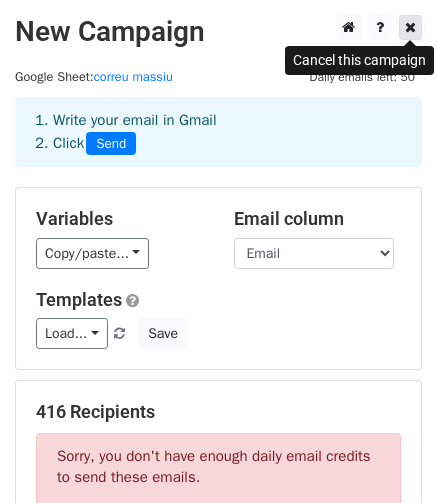 click at bounding box center (410, 27) 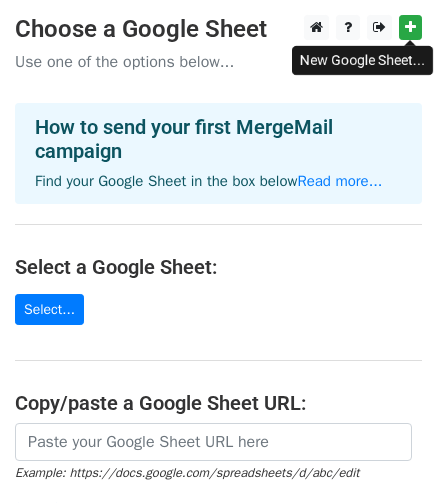 scroll, scrollTop: 0, scrollLeft: 0, axis: both 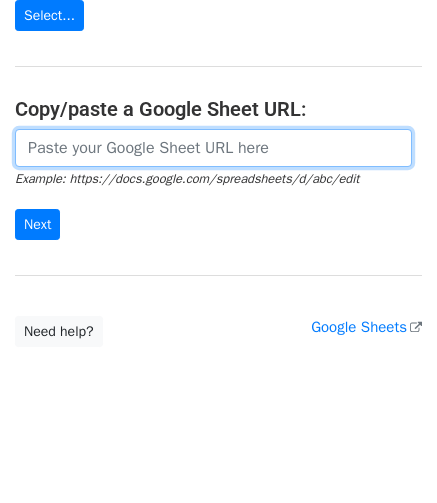 click at bounding box center [213, 148] 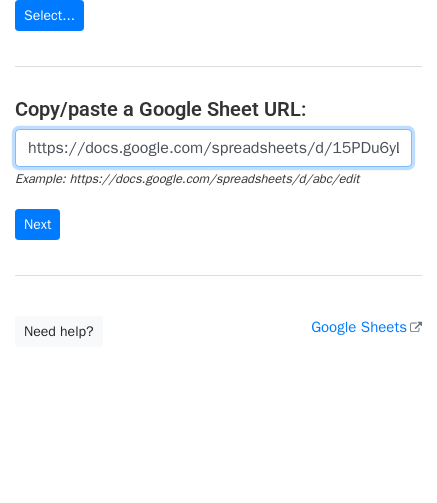 scroll, scrollTop: 0, scrollLeft: 435, axis: horizontal 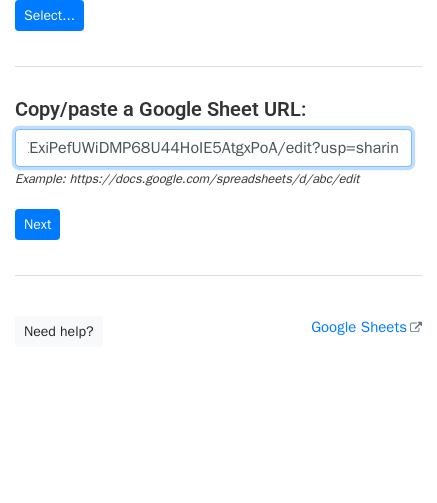 type on "https://docs.google.com/spreadsheets/d/15PDu6yLtoDvw5EExiPefUWiDMP68U44HoIE5AtgxPoA/edit?usp=sharing" 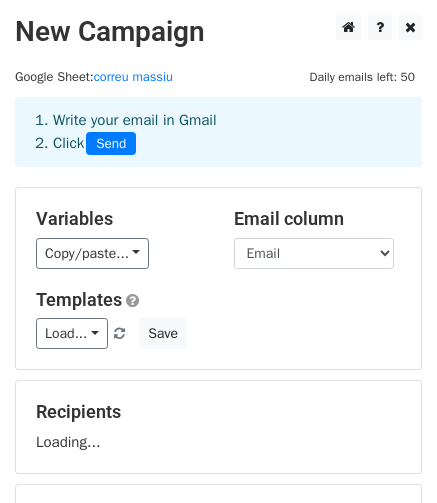 scroll, scrollTop: 0, scrollLeft: 0, axis: both 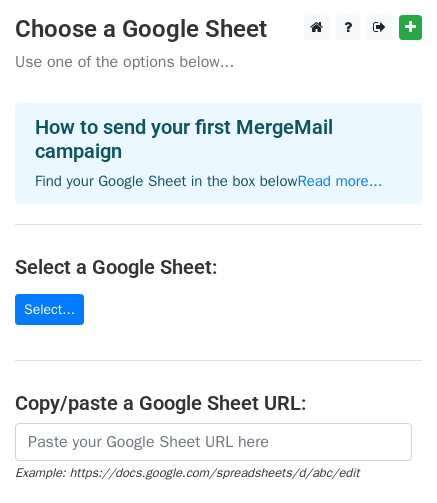 drag, startPoint x: 451, startPoint y: 115, endPoint x: 6, endPoint y: 223, distance: 457.91812 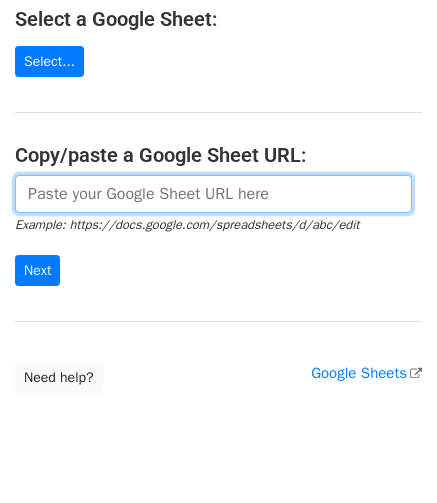click at bounding box center (213, 194) 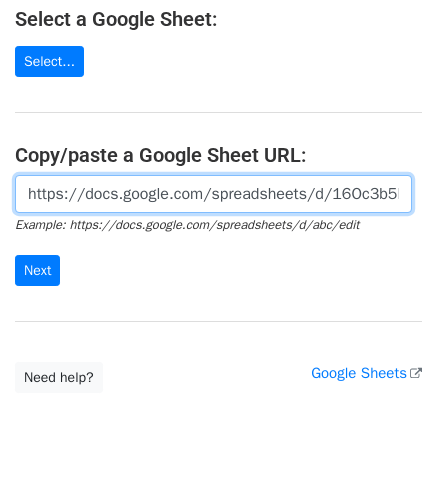 scroll, scrollTop: 0, scrollLeft: 437, axis: horizontal 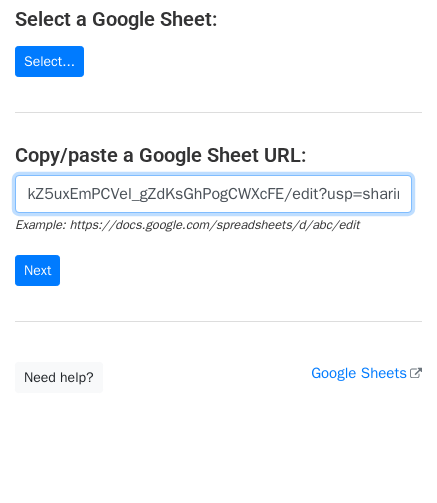type on "https://docs.google.com/spreadsheets/d/16Oc3b5BnEPFl81kZ5uxEmPCVel_gZdKsGhPogCWXcFE/edit?usp=sharing" 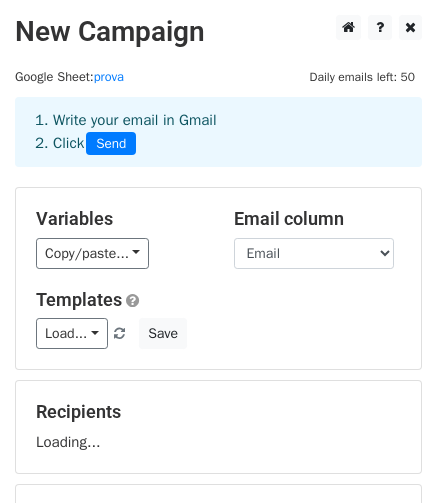 scroll, scrollTop: 0, scrollLeft: 0, axis: both 